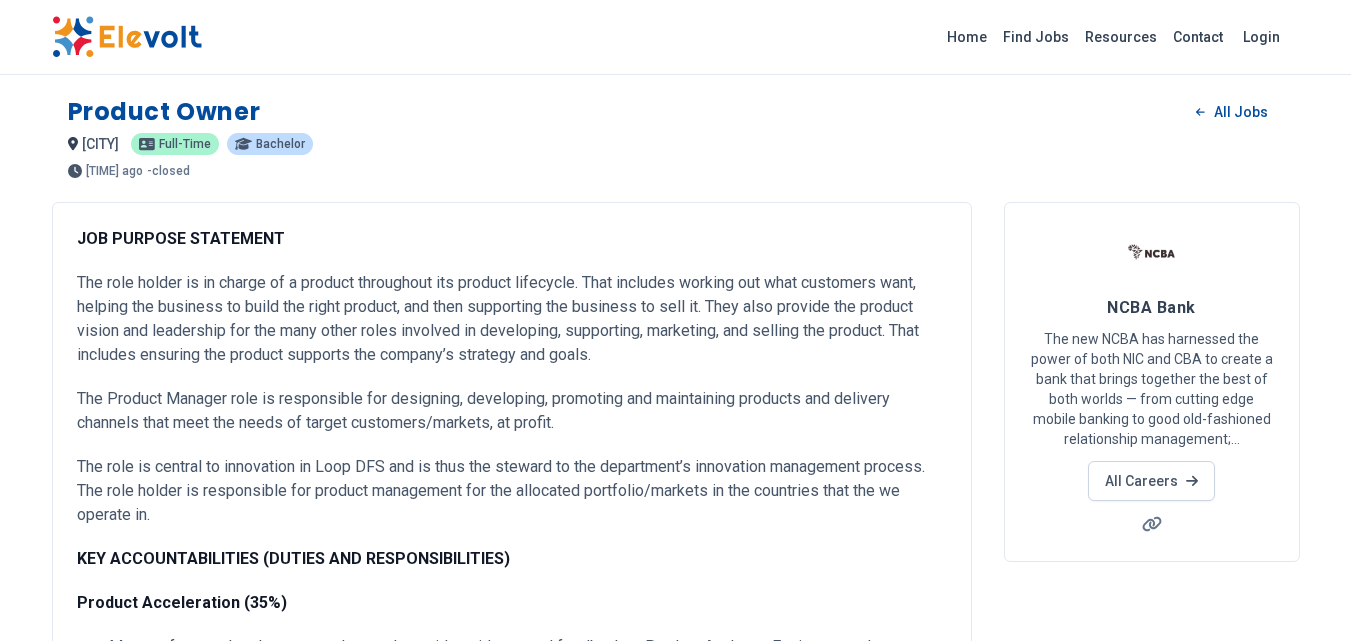 scroll, scrollTop: 1000, scrollLeft: 0, axis: vertical 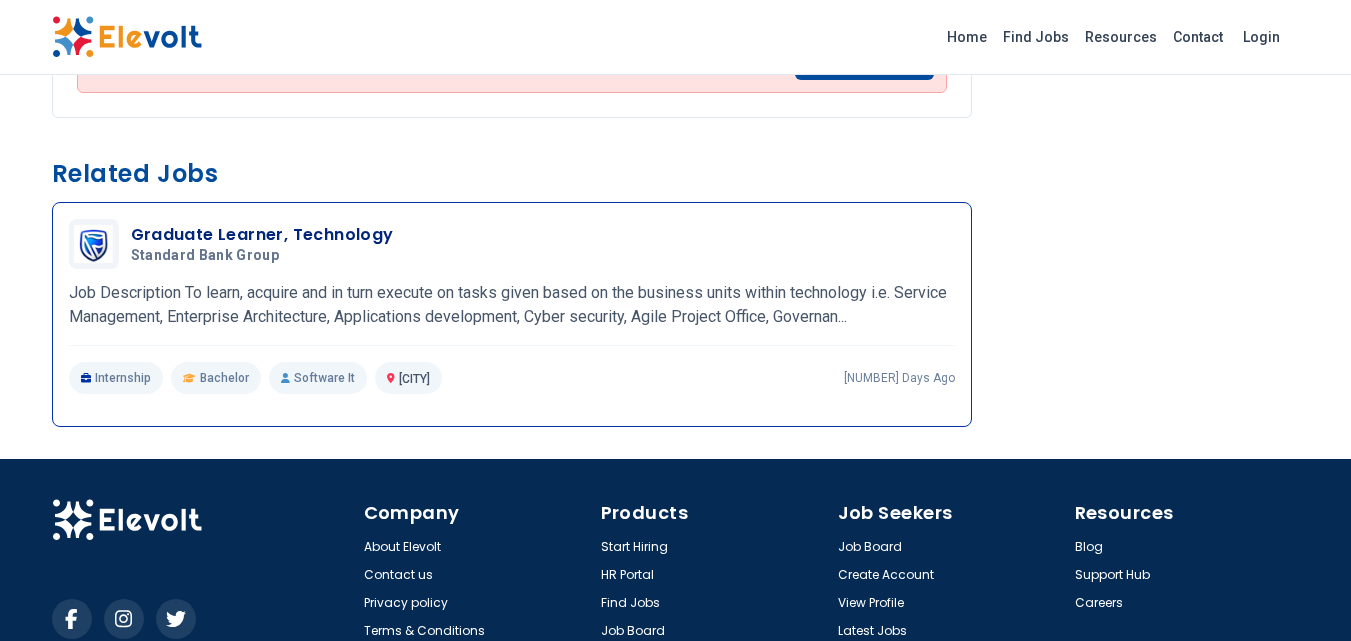 click on "Graduate Learner, Technology" at bounding box center (262, 235) 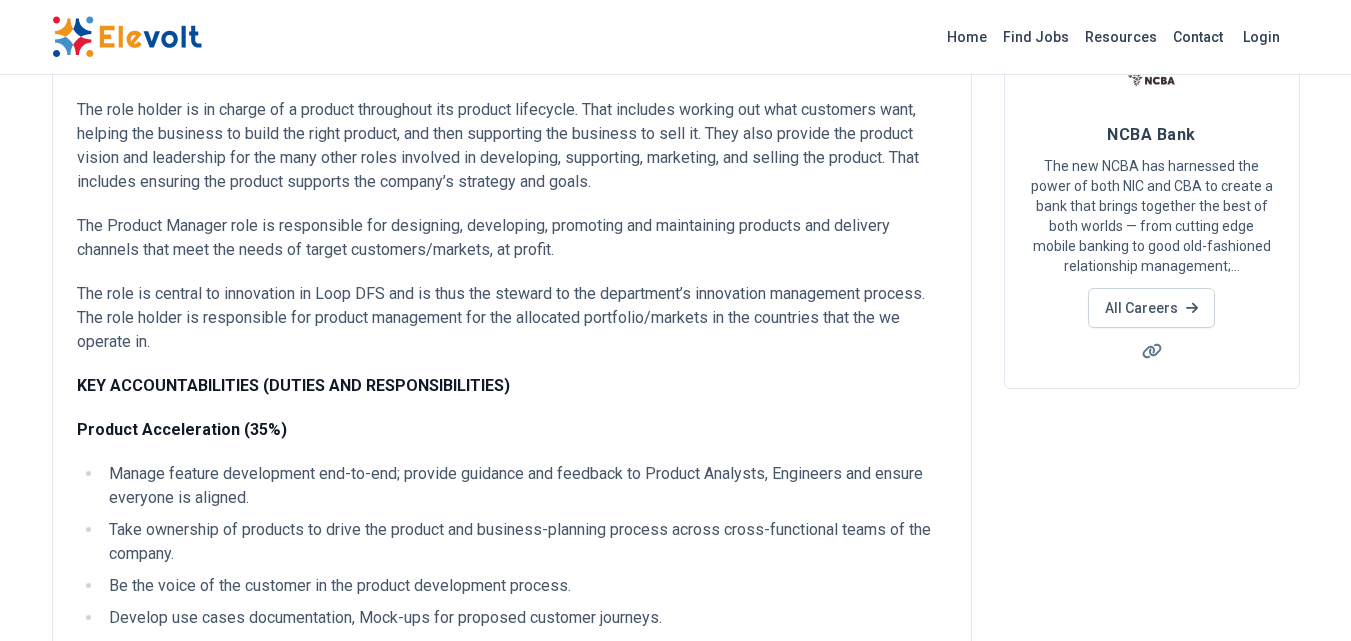 scroll, scrollTop: 0, scrollLeft: 0, axis: both 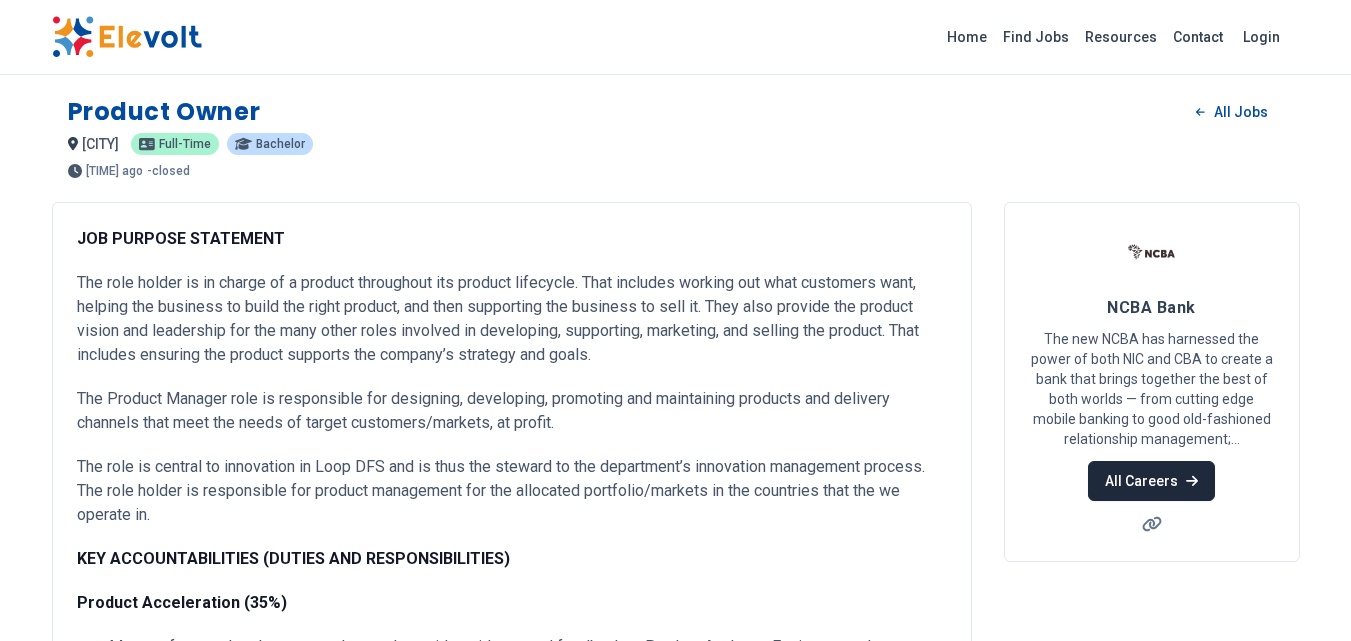 click on "All Careers" at bounding box center (1151, 481) 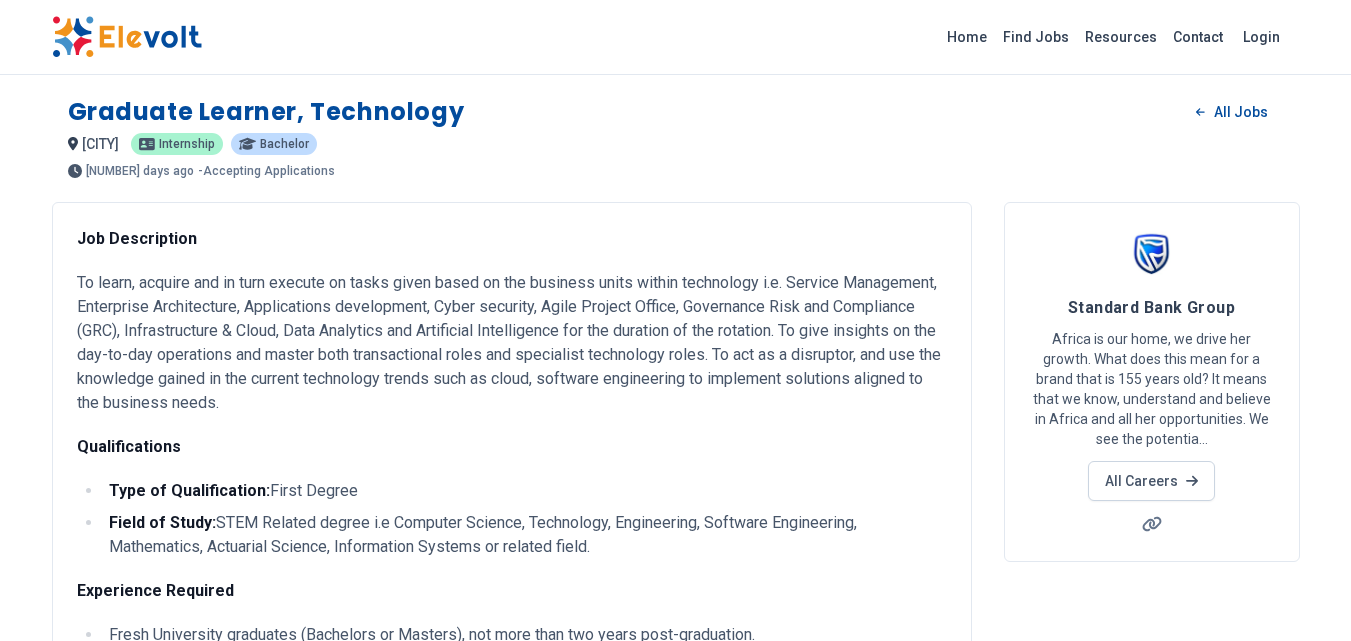 scroll, scrollTop: 0, scrollLeft: 0, axis: both 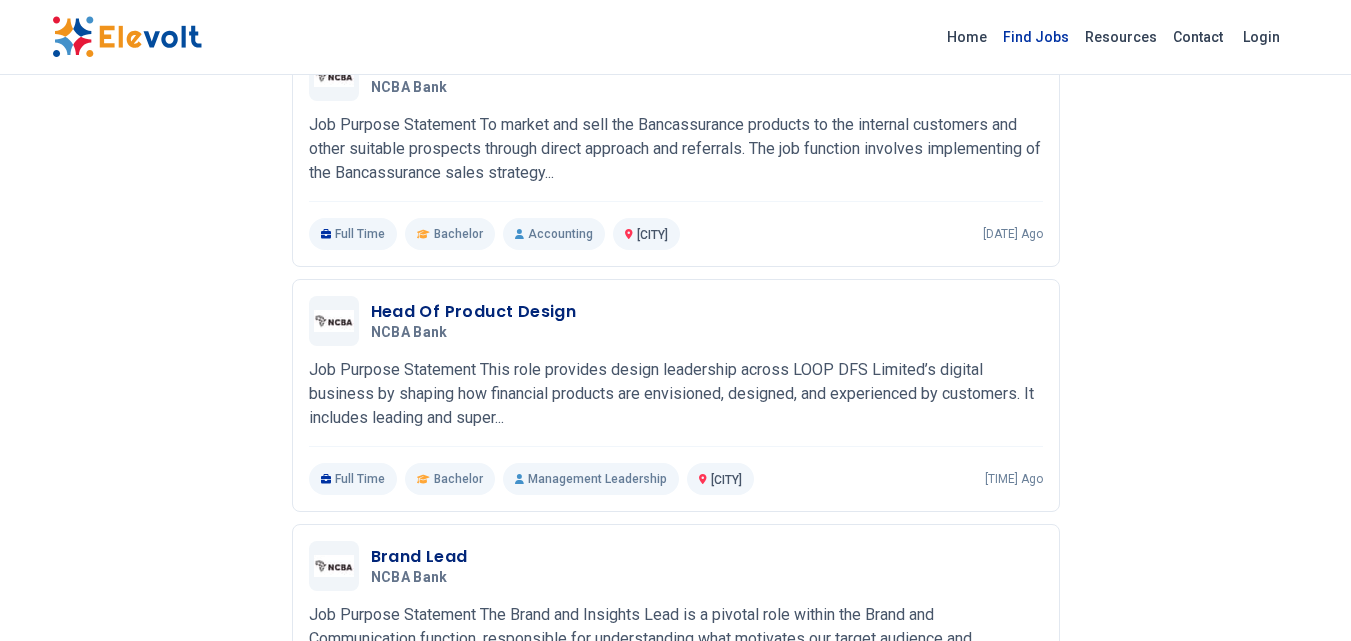 click on "Find Jobs" at bounding box center [1036, 37] 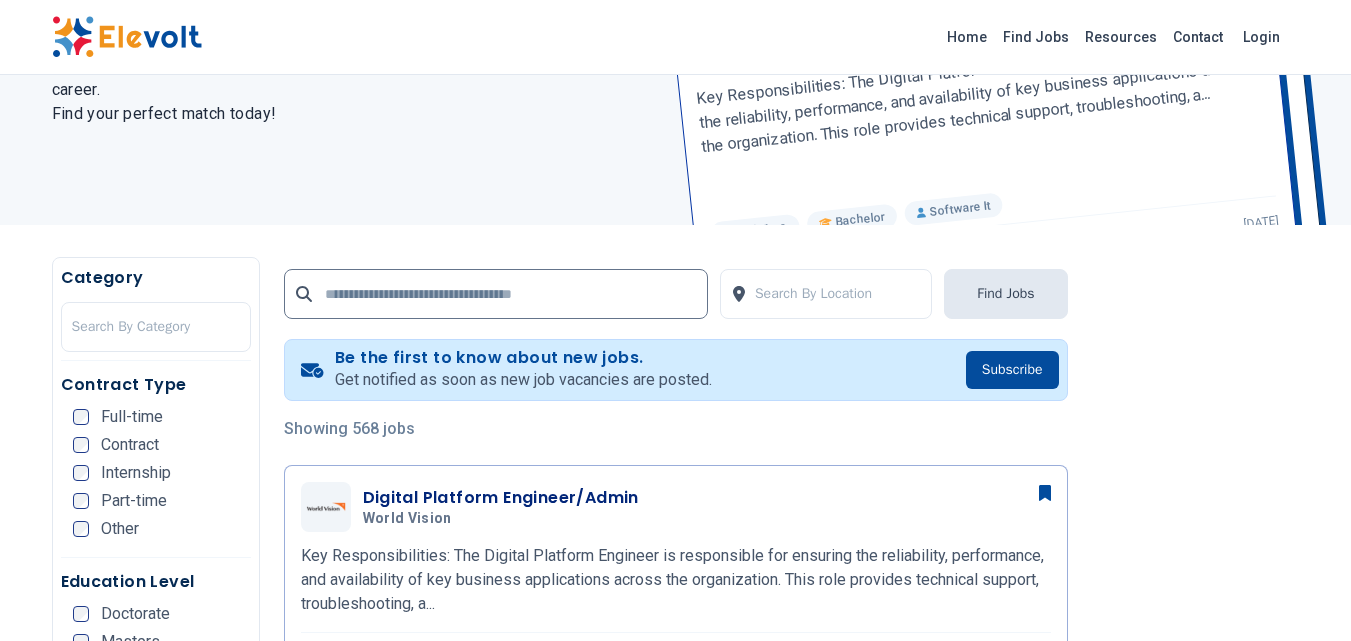 scroll, scrollTop: 200, scrollLeft: 0, axis: vertical 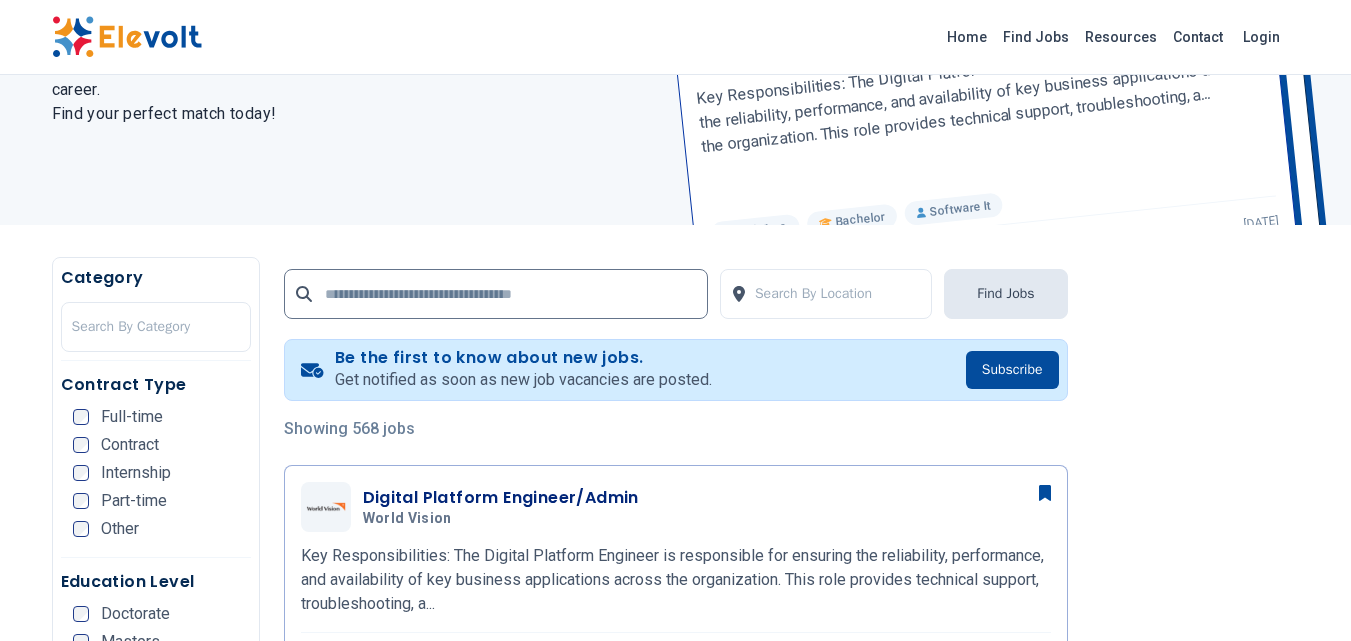 click on "Explore exciting roles with leading companies and take the next big step in your career.  Find your perfect match today!" at bounding box center [352, 90] 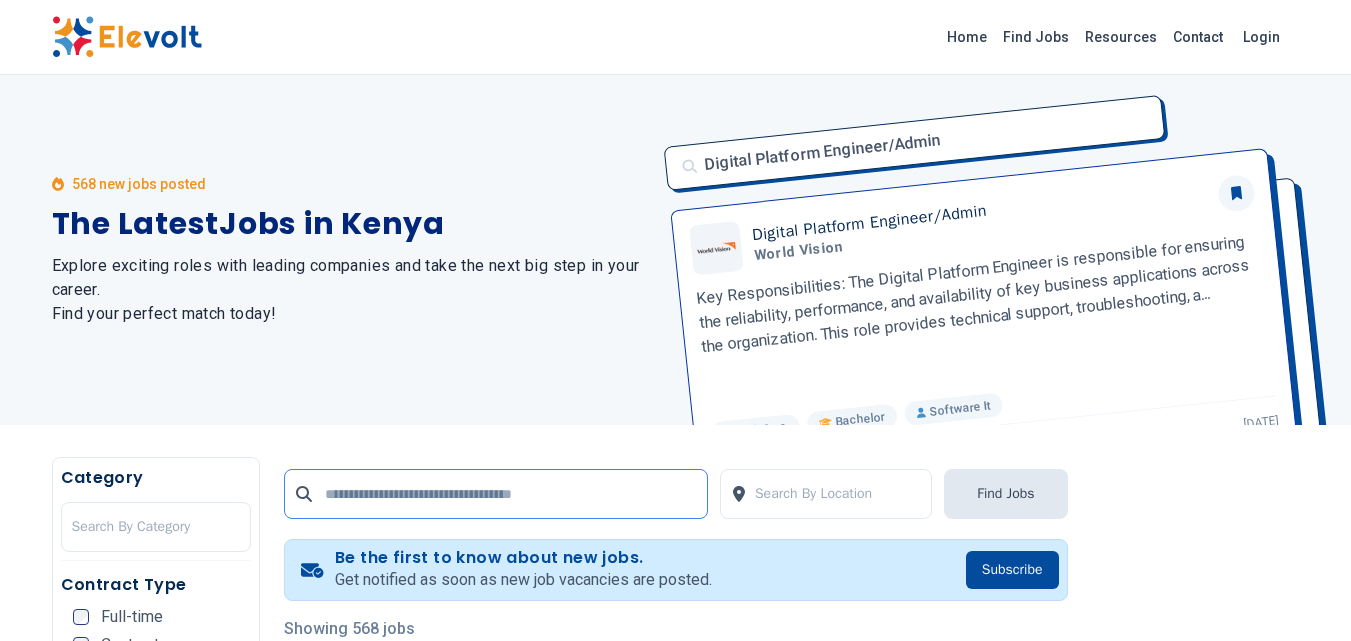 click at bounding box center (496, 494) 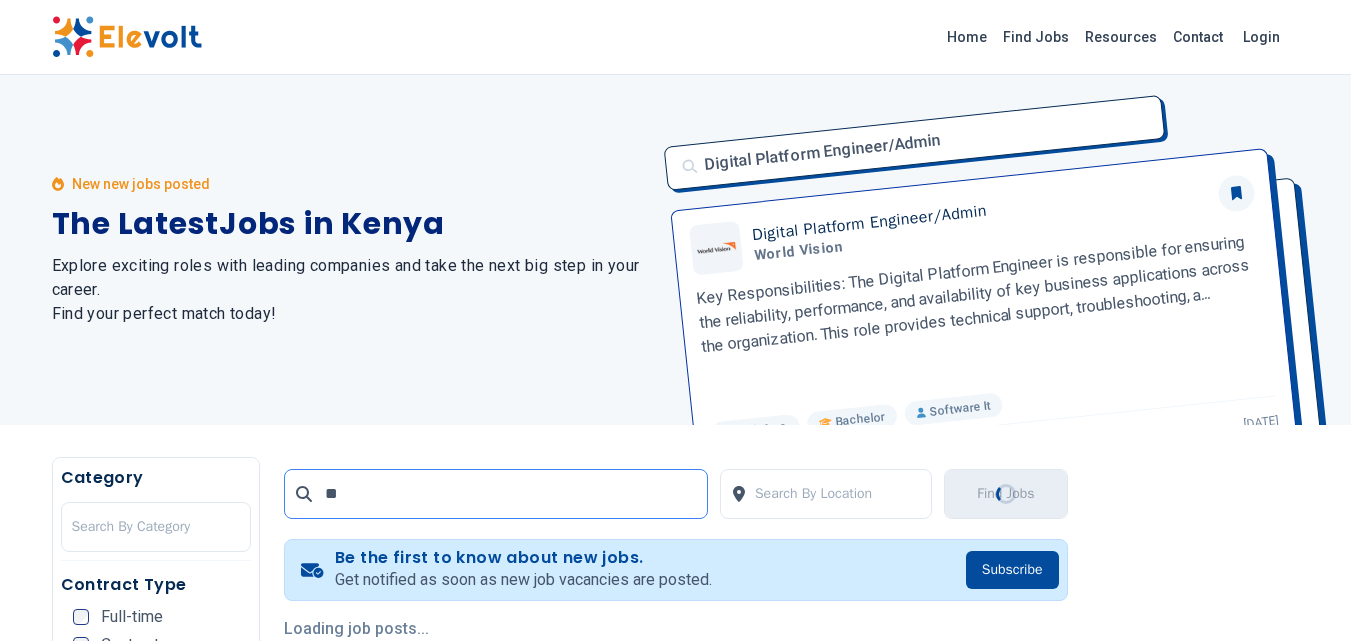type on "*" 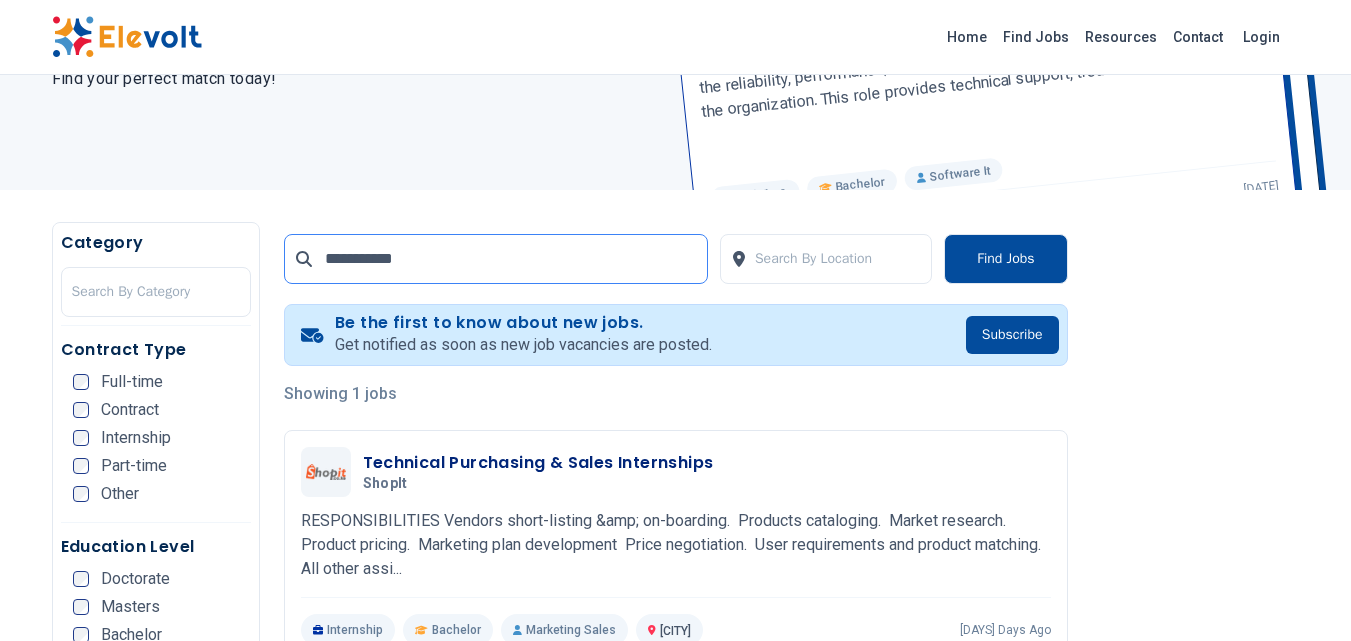 scroll, scrollTop: 300, scrollLeft: 0, axis: vertical 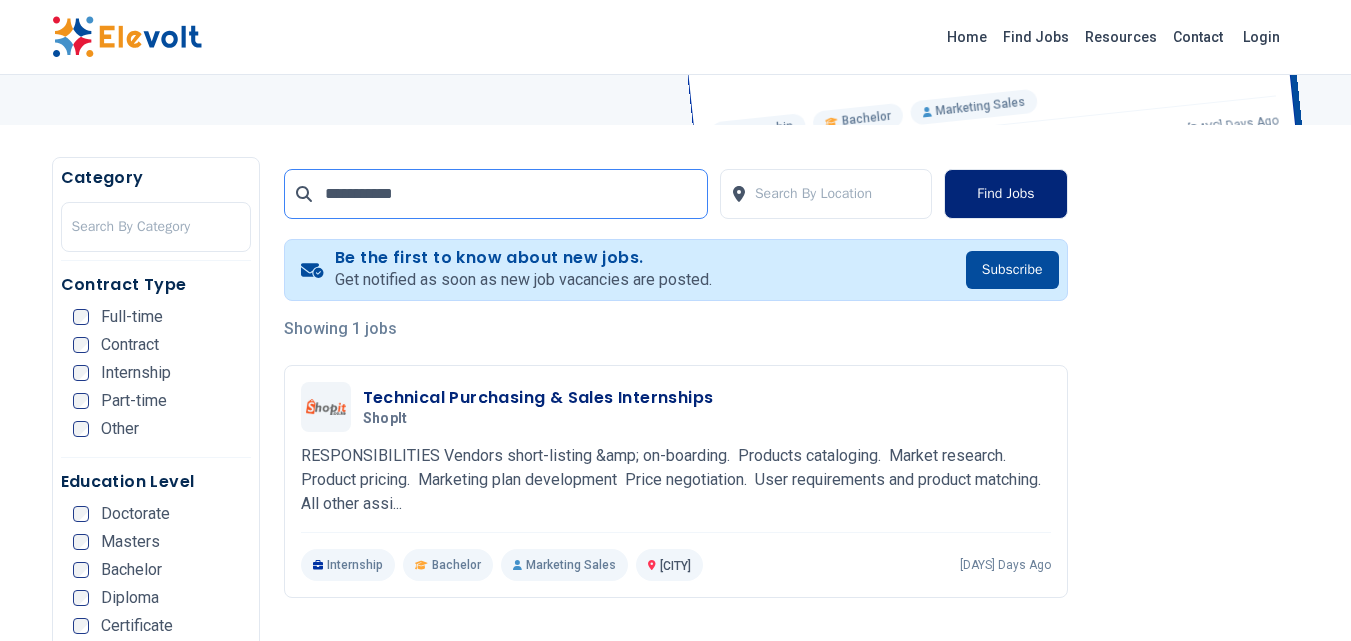 type on "**********" 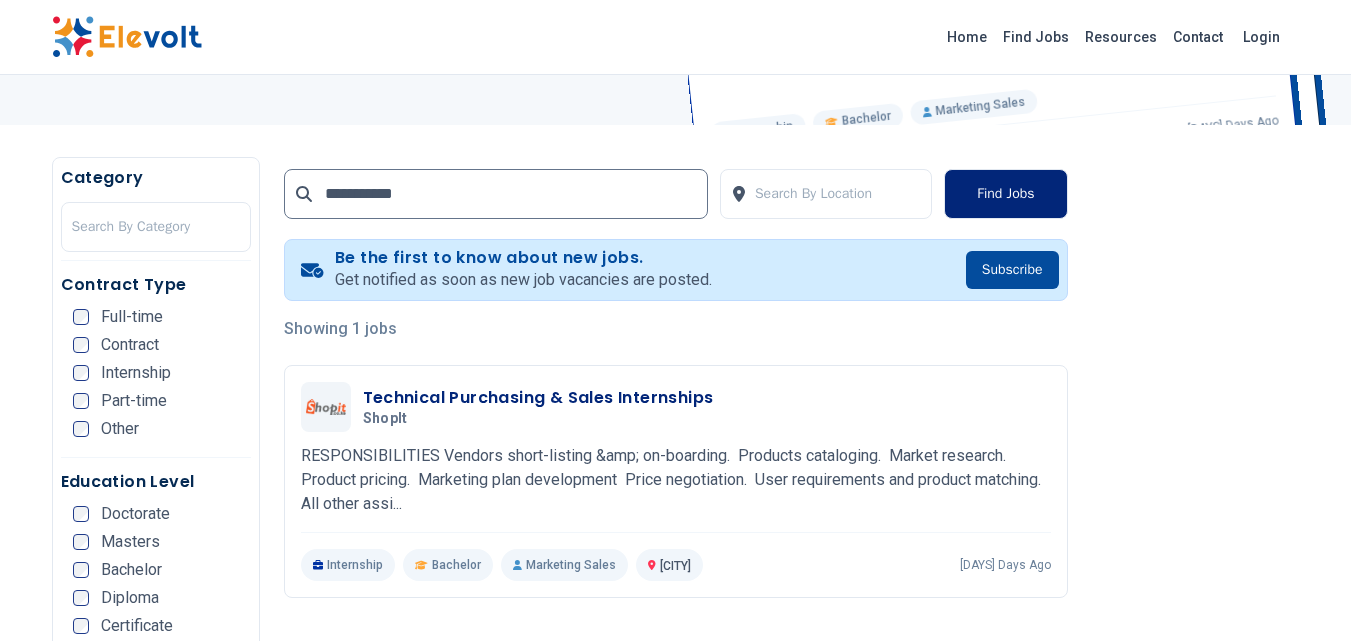click on "Find Jobs" at bounding box center [1005, 194] 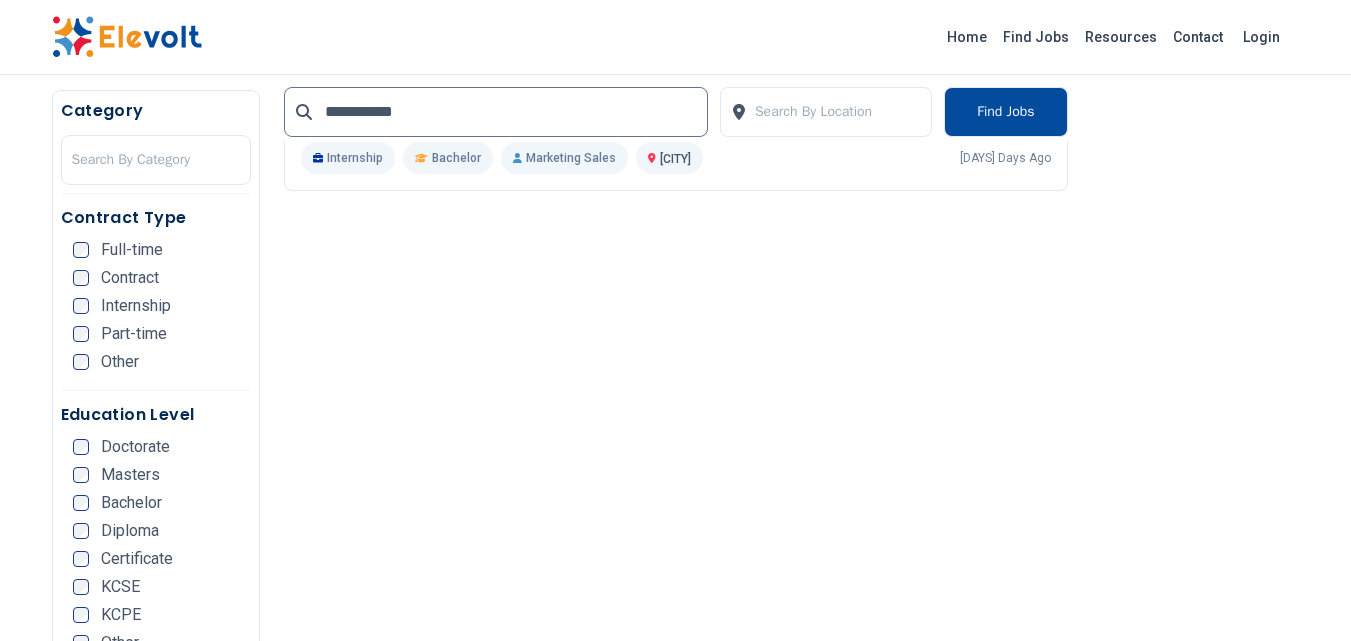 scroll, scrollTop: 500, scrollLeft: 0, axis: vertical 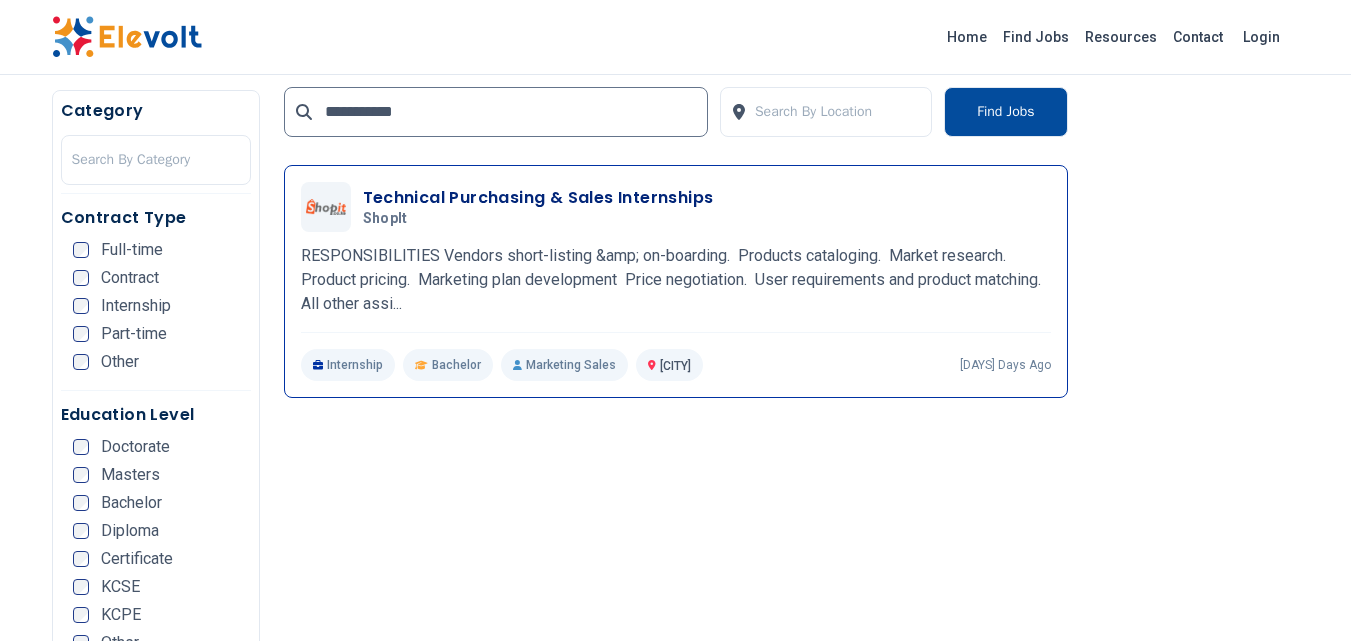 click on "ShopIt" at bounding box center (534, 219) 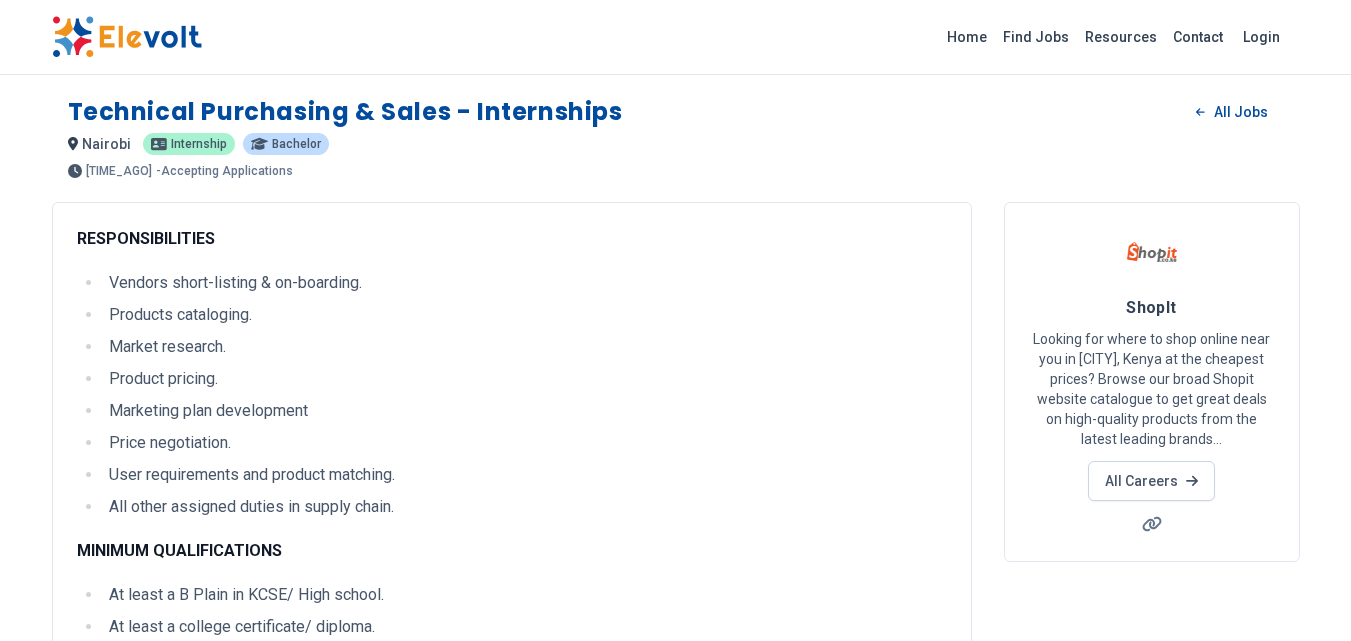 scroll, scrollTop: 0, scrollLeft: 0, axis: both 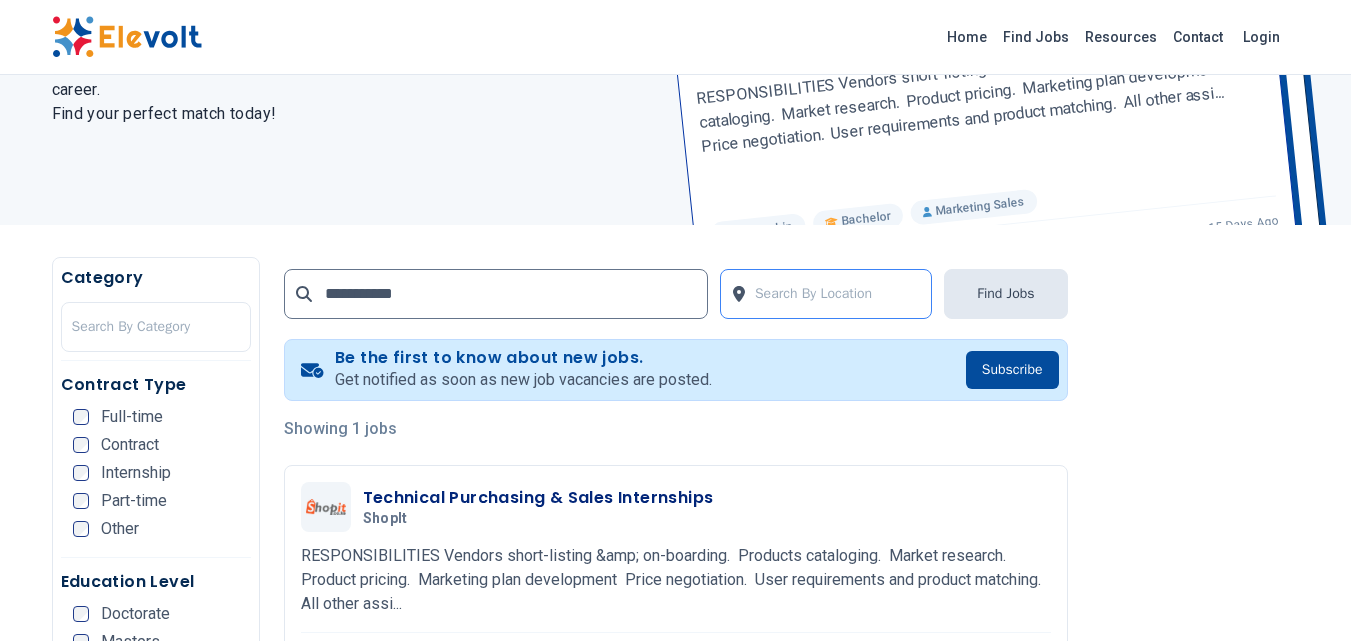 click at bounding box center (838, 294) 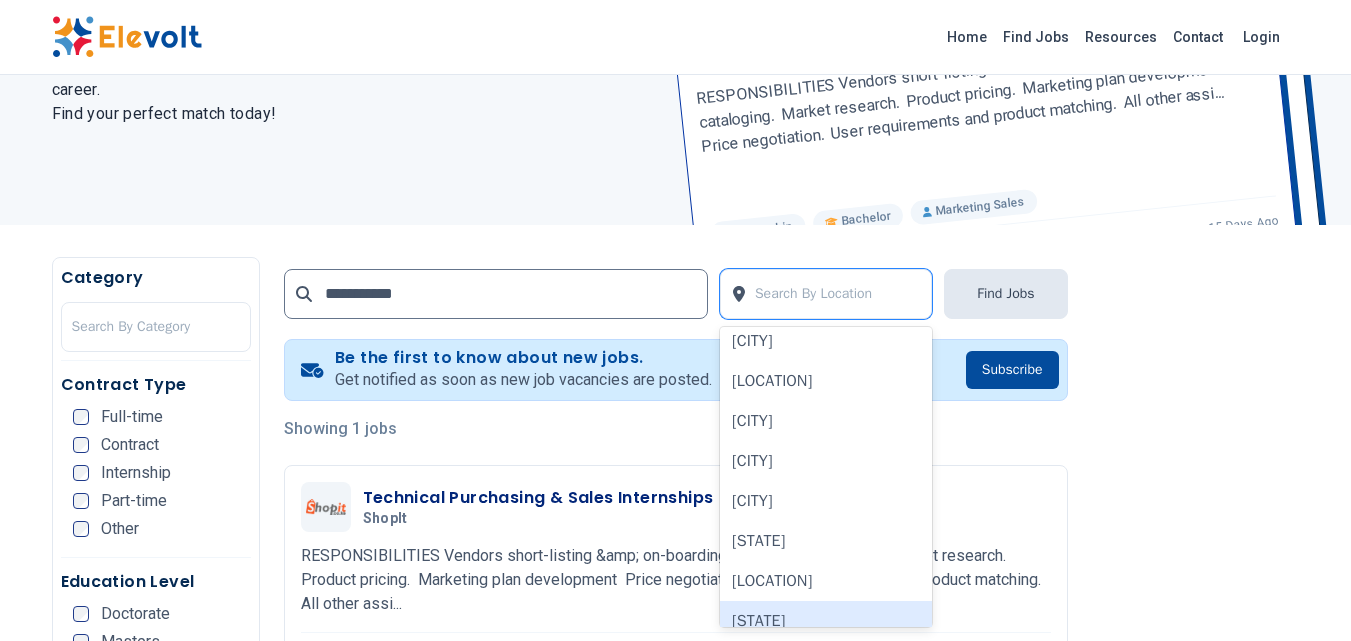 scroll, scrollTop: 1000, scrollLeft: 0, axis: vertical 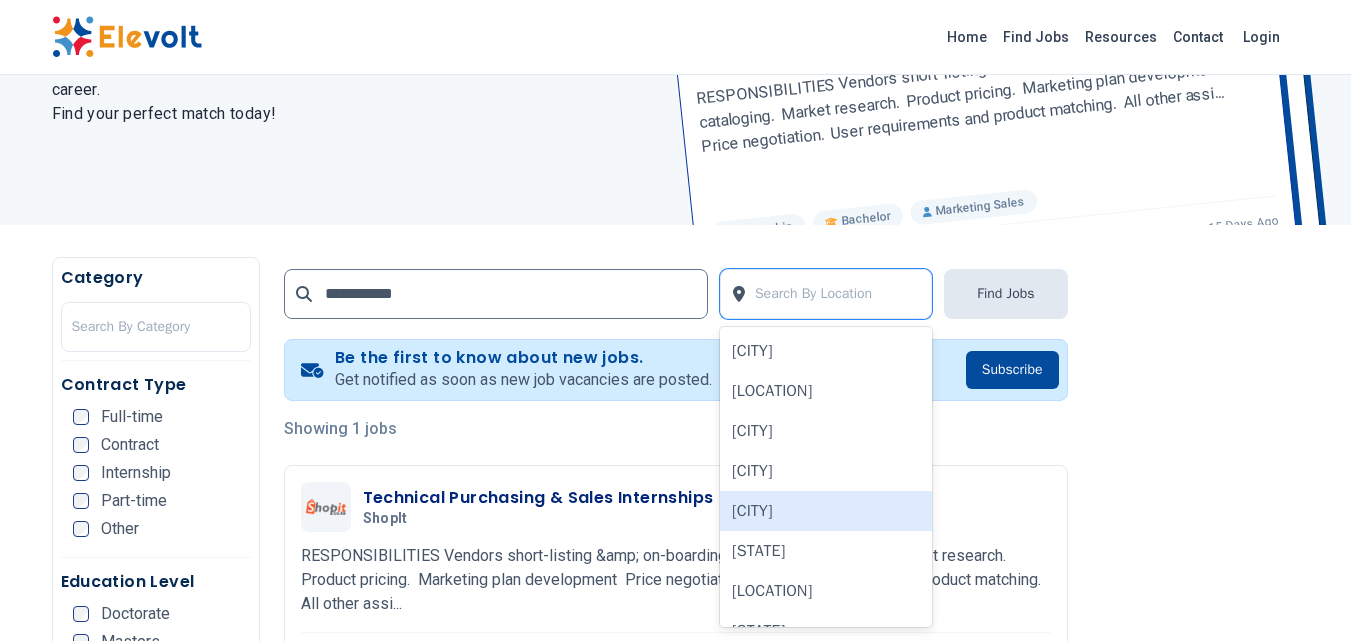 click on "[CITY]" at bounding box center [826, 511] 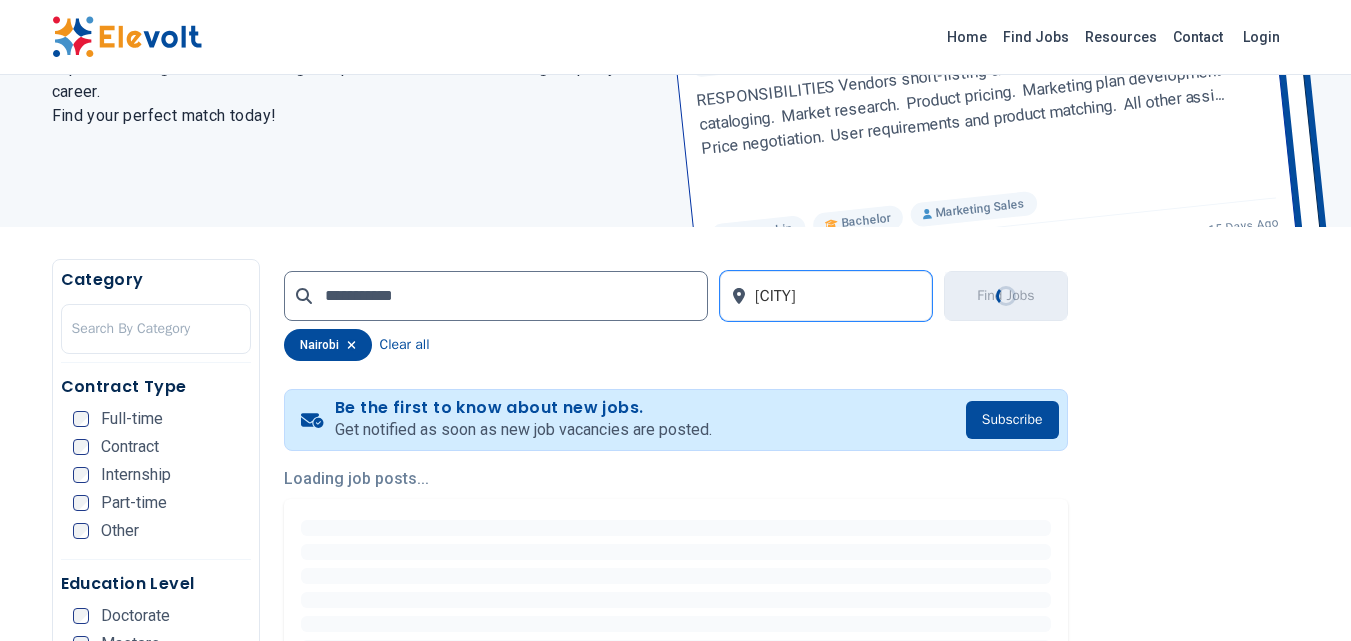 scroll, scrollTop: 200, scrollLeft: 0, axis: vertical 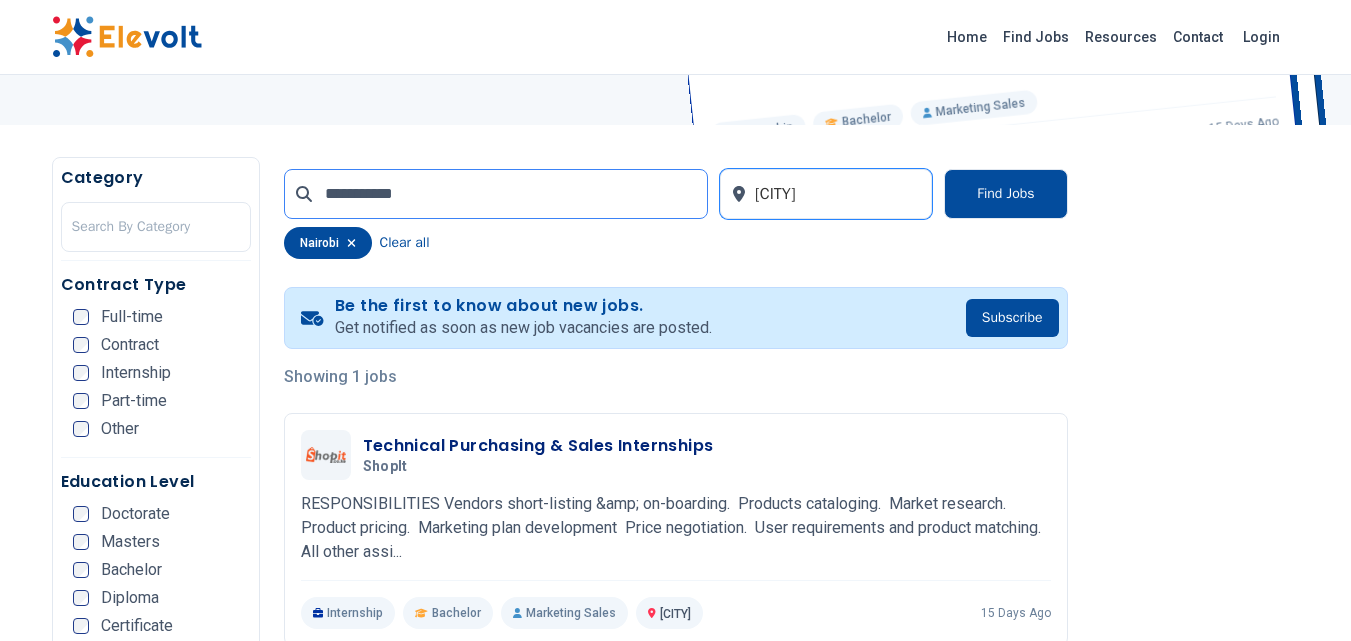 click on "**********" at bounding box center [496, 194] 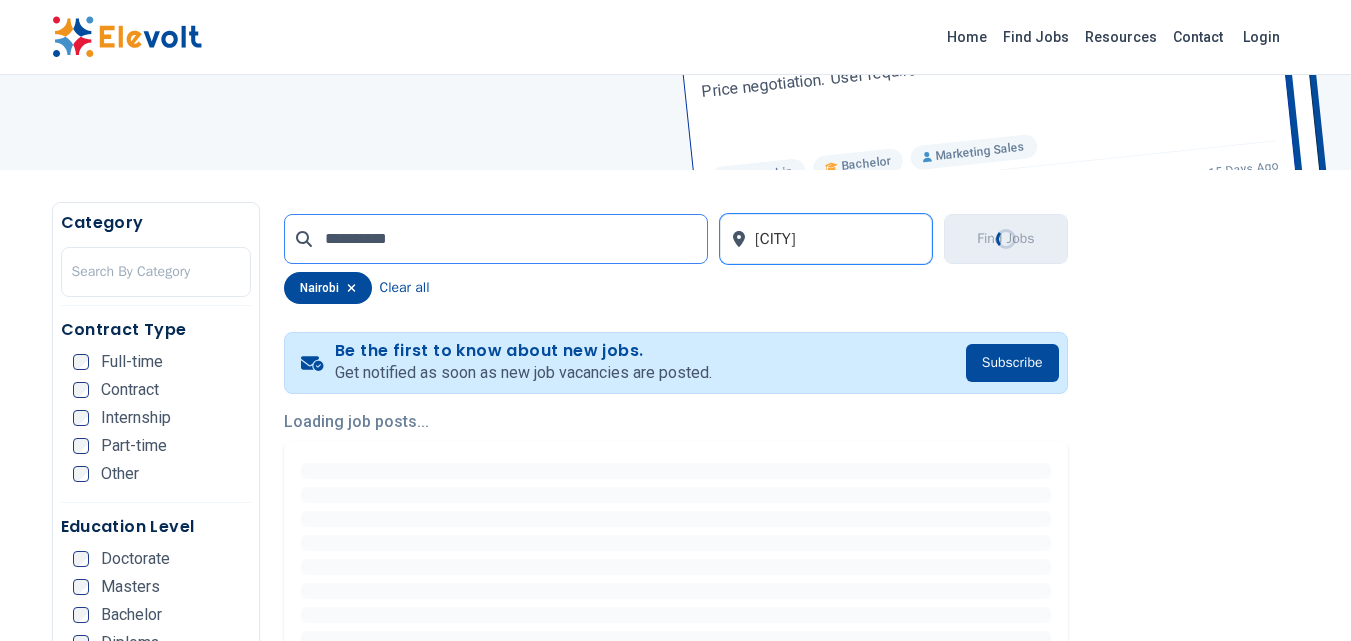 scroll, scrollTop: 27, scrollLeft: 0, axis: vertical 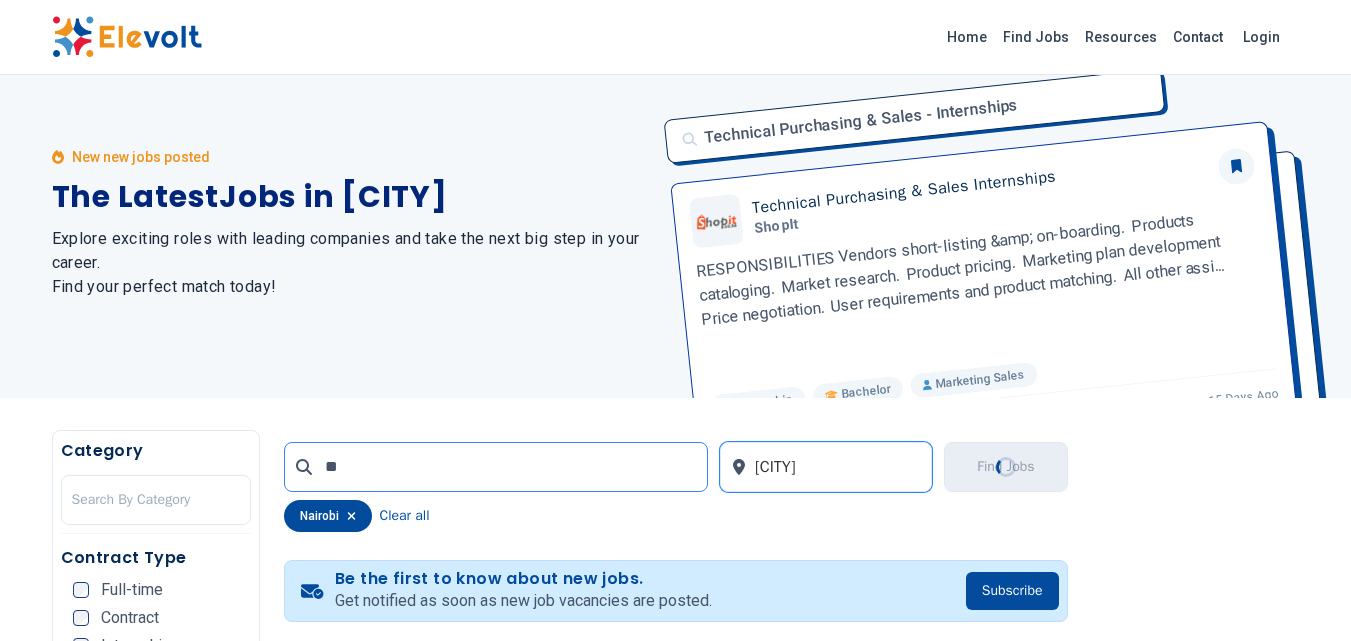 type on "*" 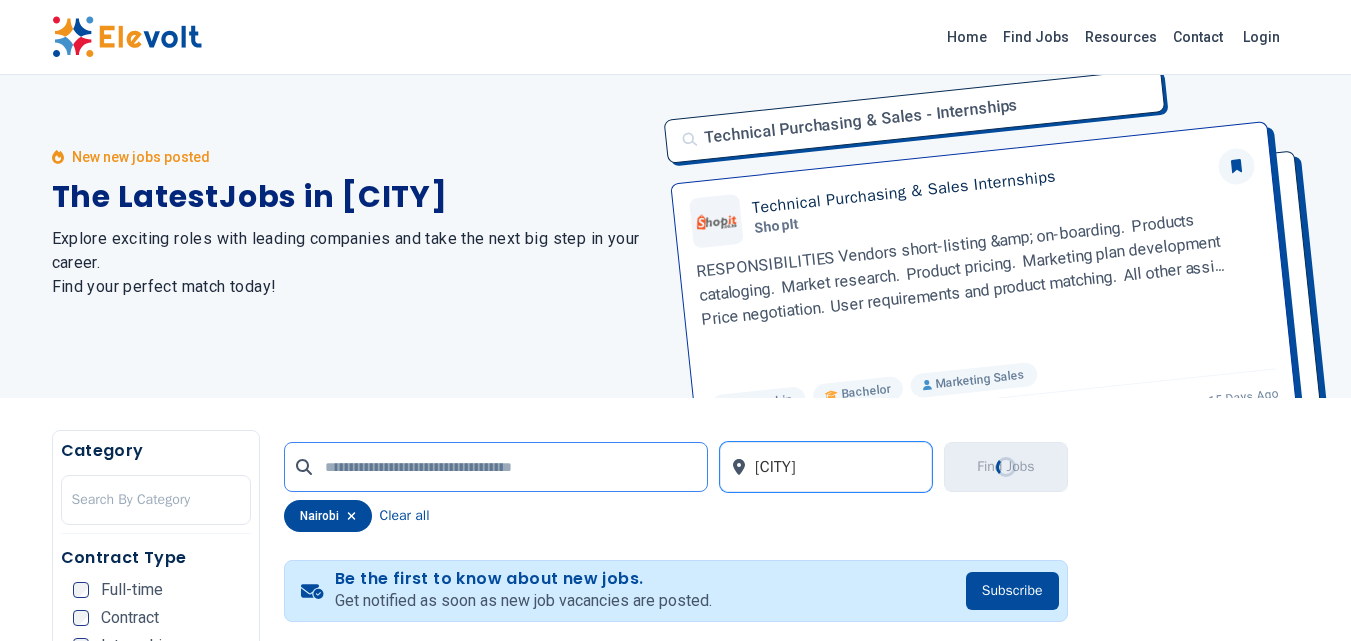 scroll, scrollTop: 0, scrollLeft: 0, axis: both 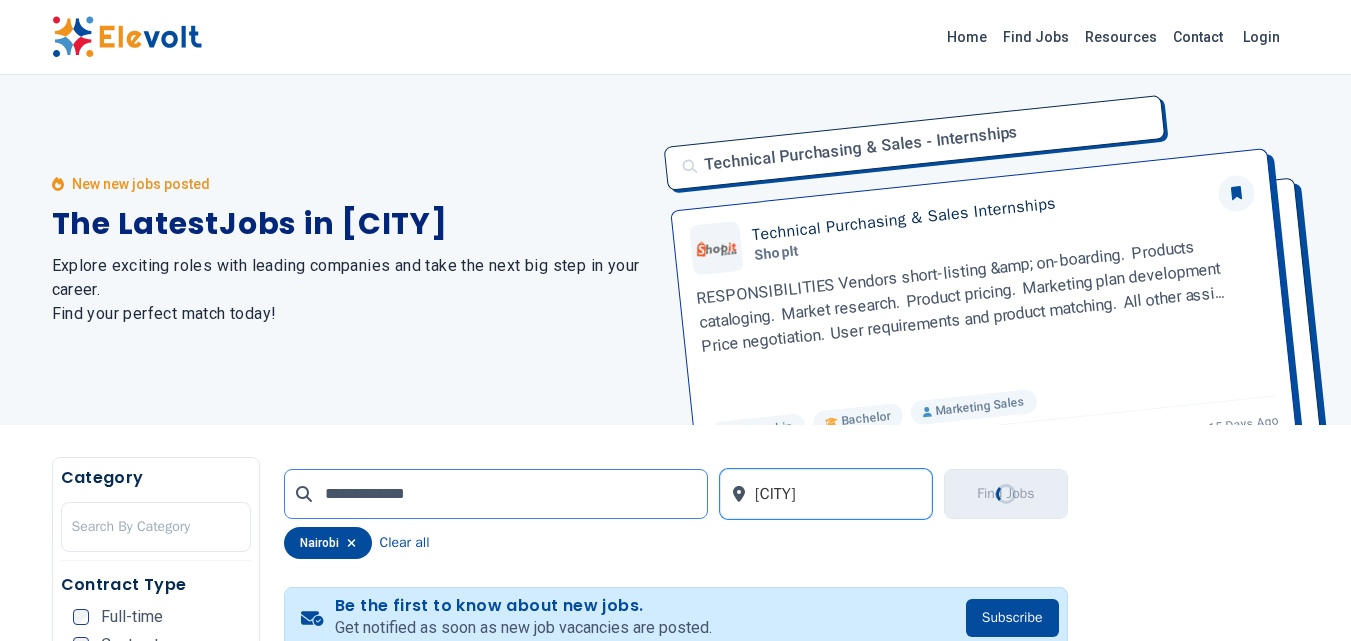 type on "**********" 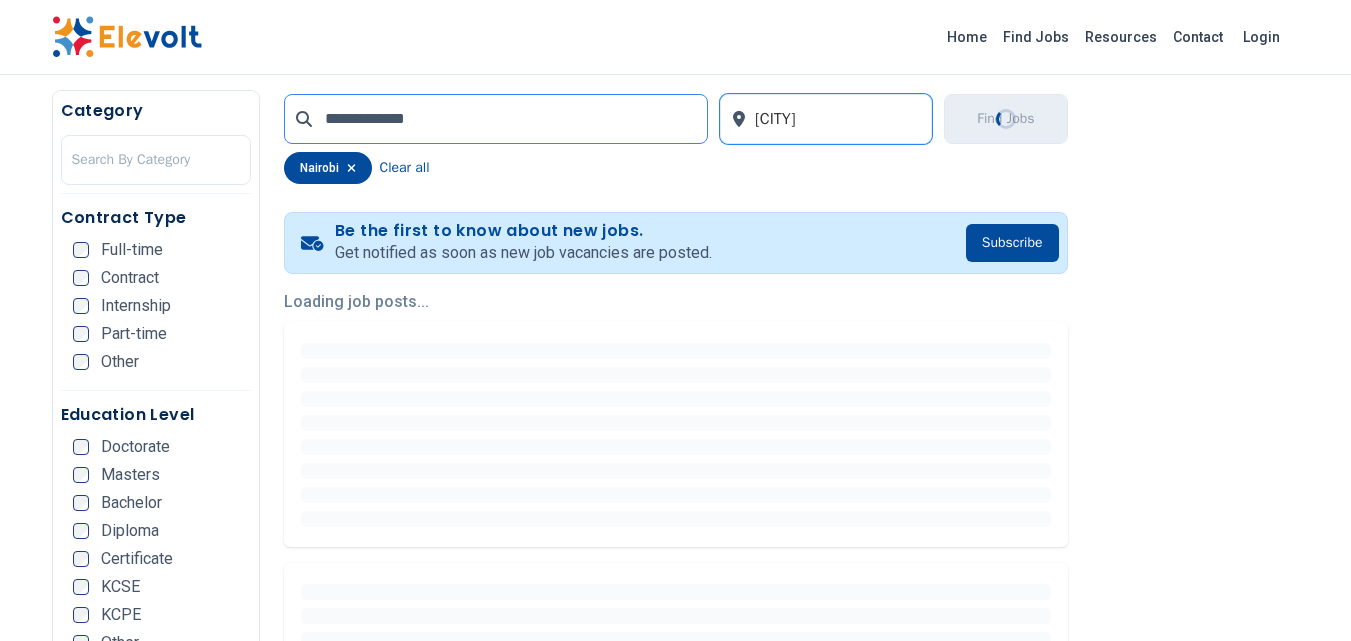 scroll, scrollTop: 400, scrollLeft: 0, axis: vertical 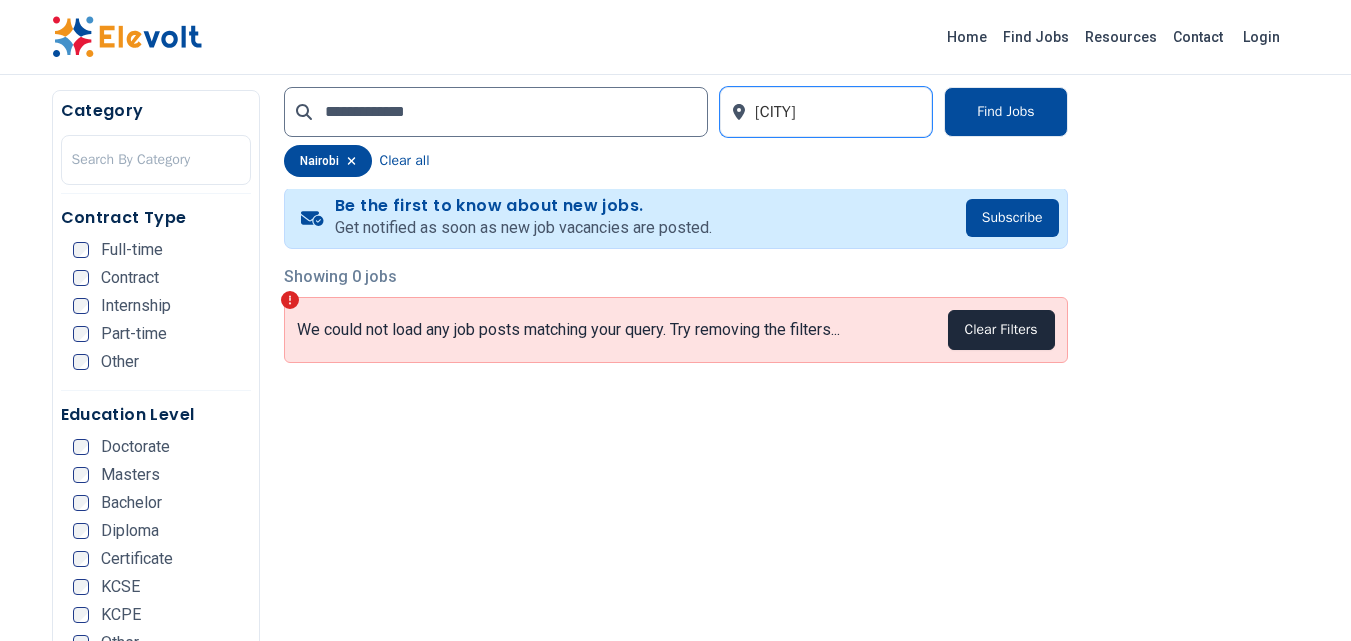 click on "Clear Filters" at bounding box center (1001, 330) 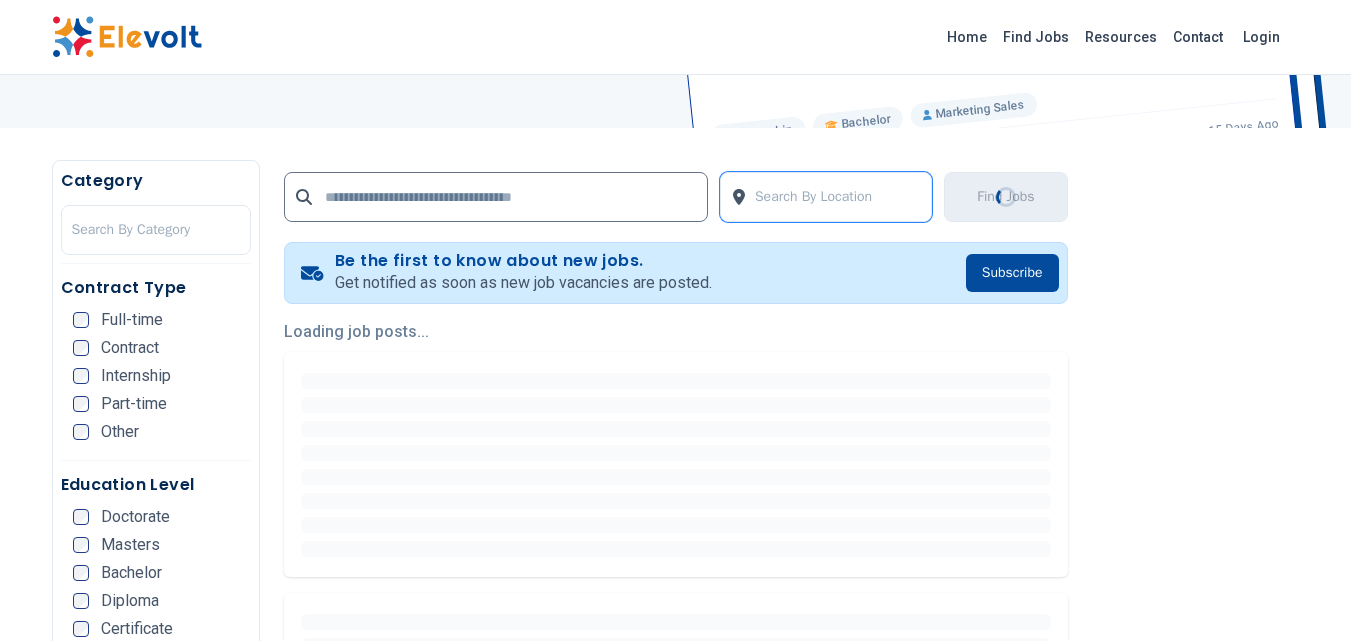 scroll, scrollTop: 300, scrollLeft: 0, axis: vertical 